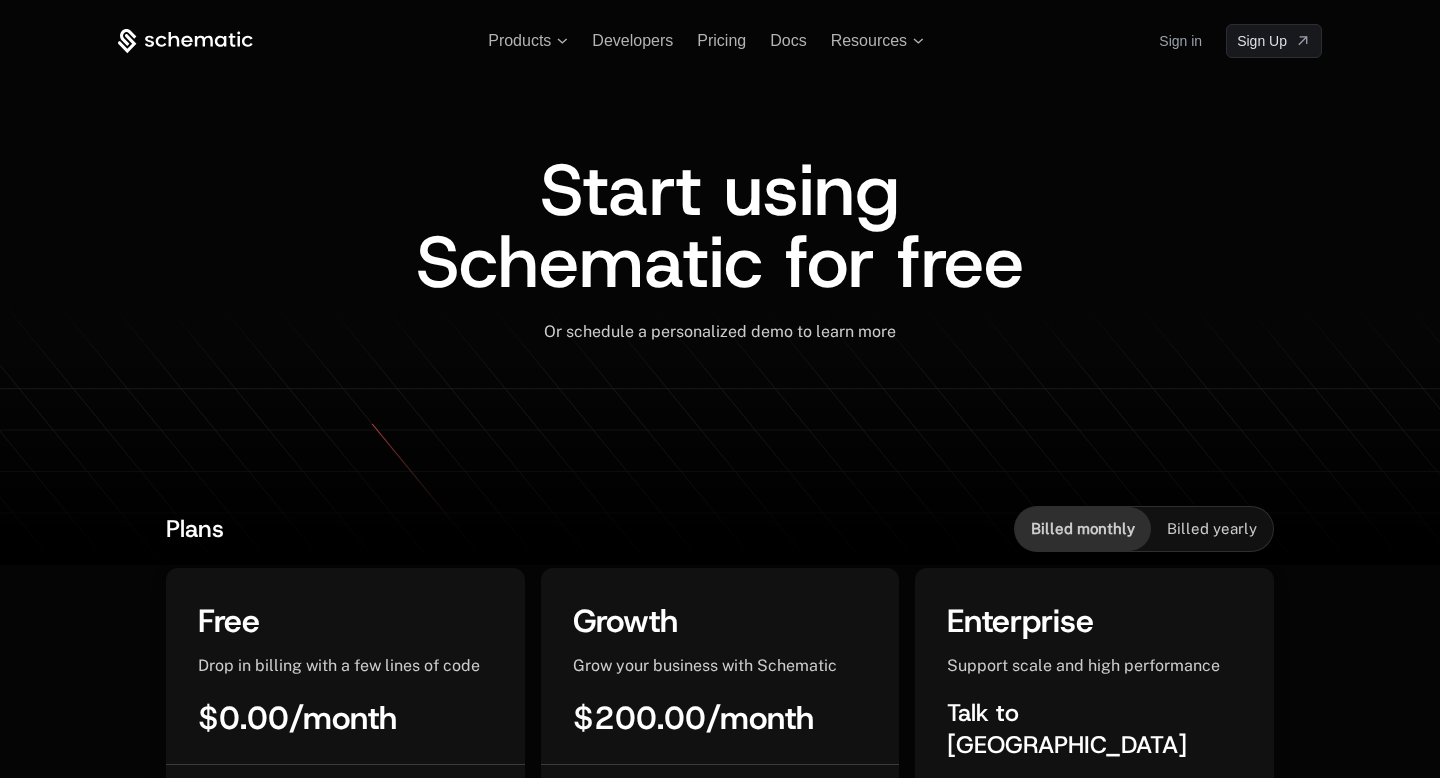 scroll, scrollTop: 0, scrollLeft: 0, axis: both 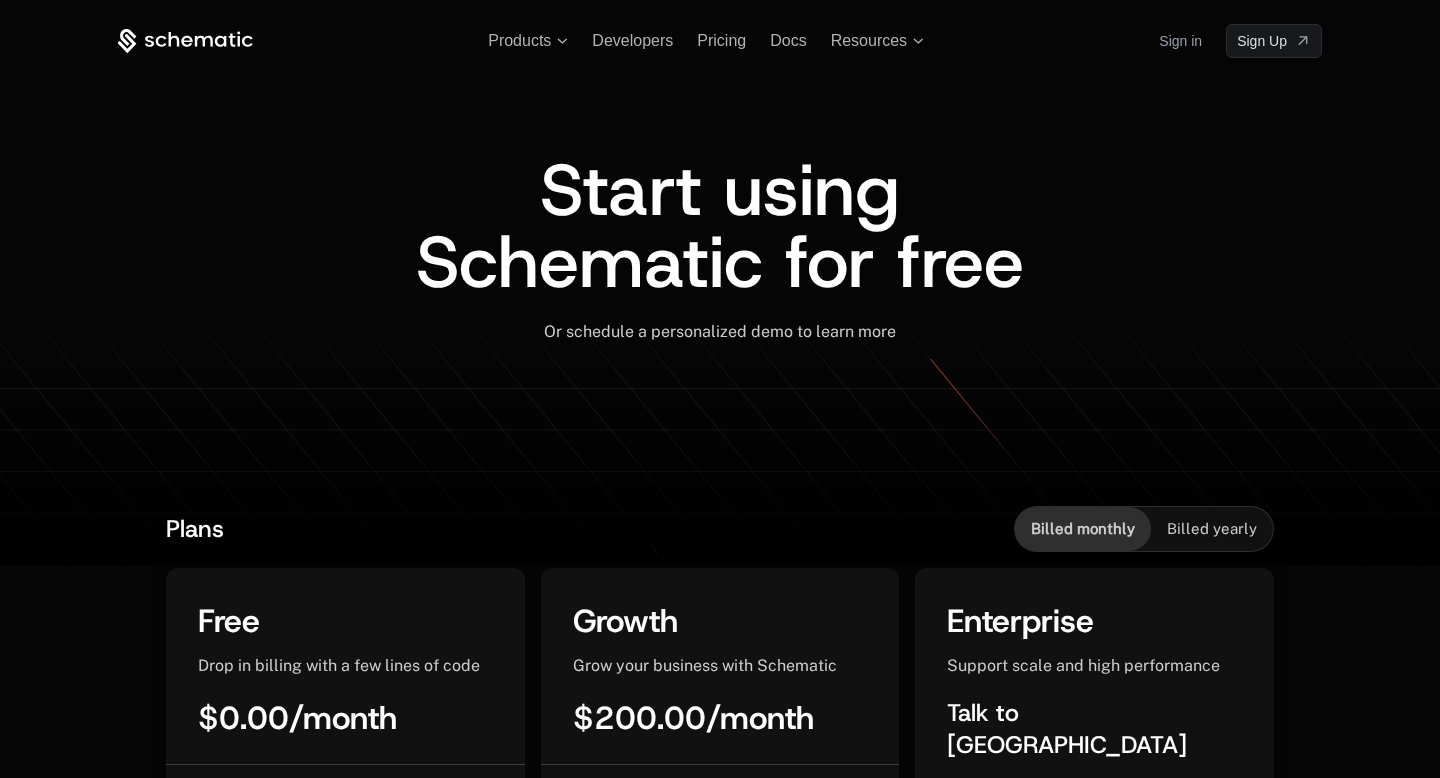 click on "Sign in" at bounding box center (1180, 41) 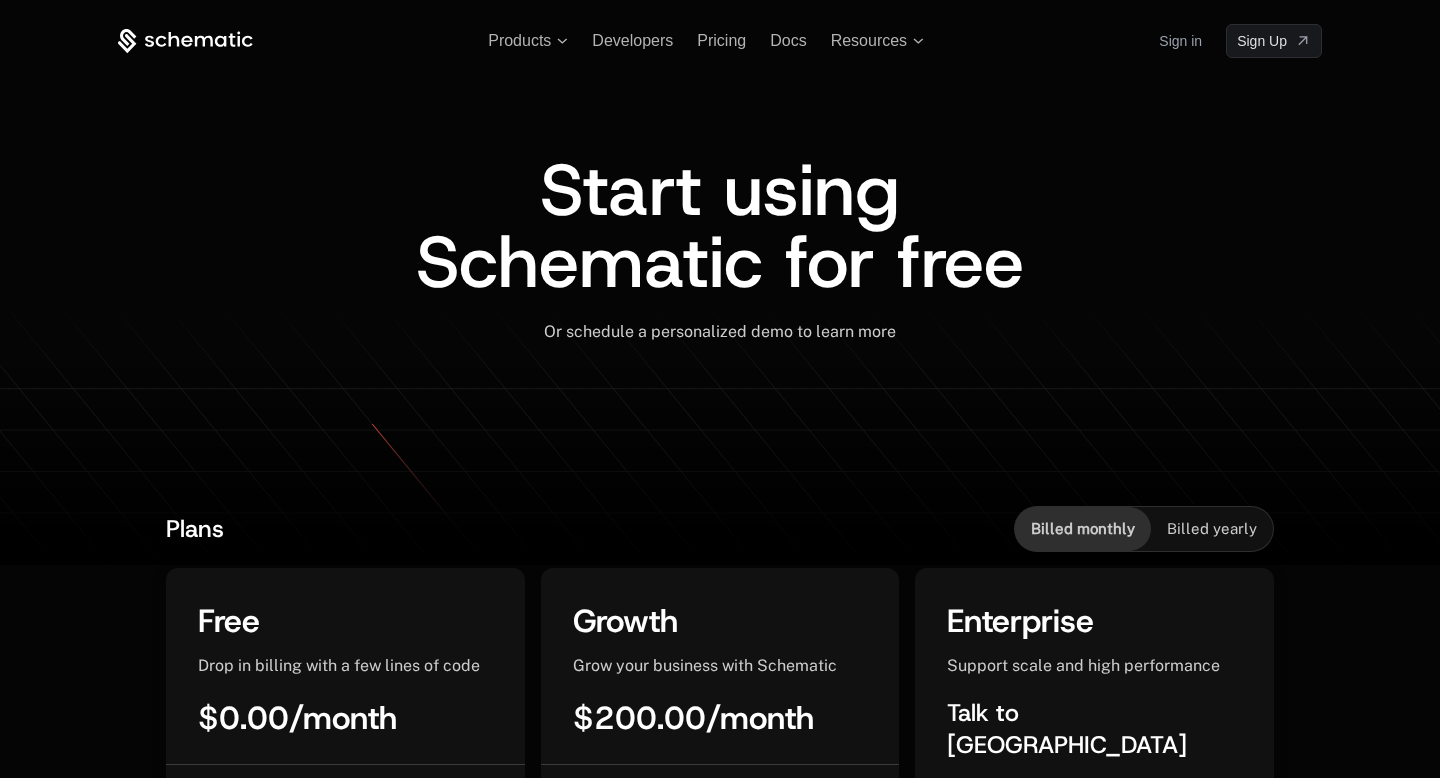 scroll, scrollTop: 0, scrollLeft: 0, axis: both 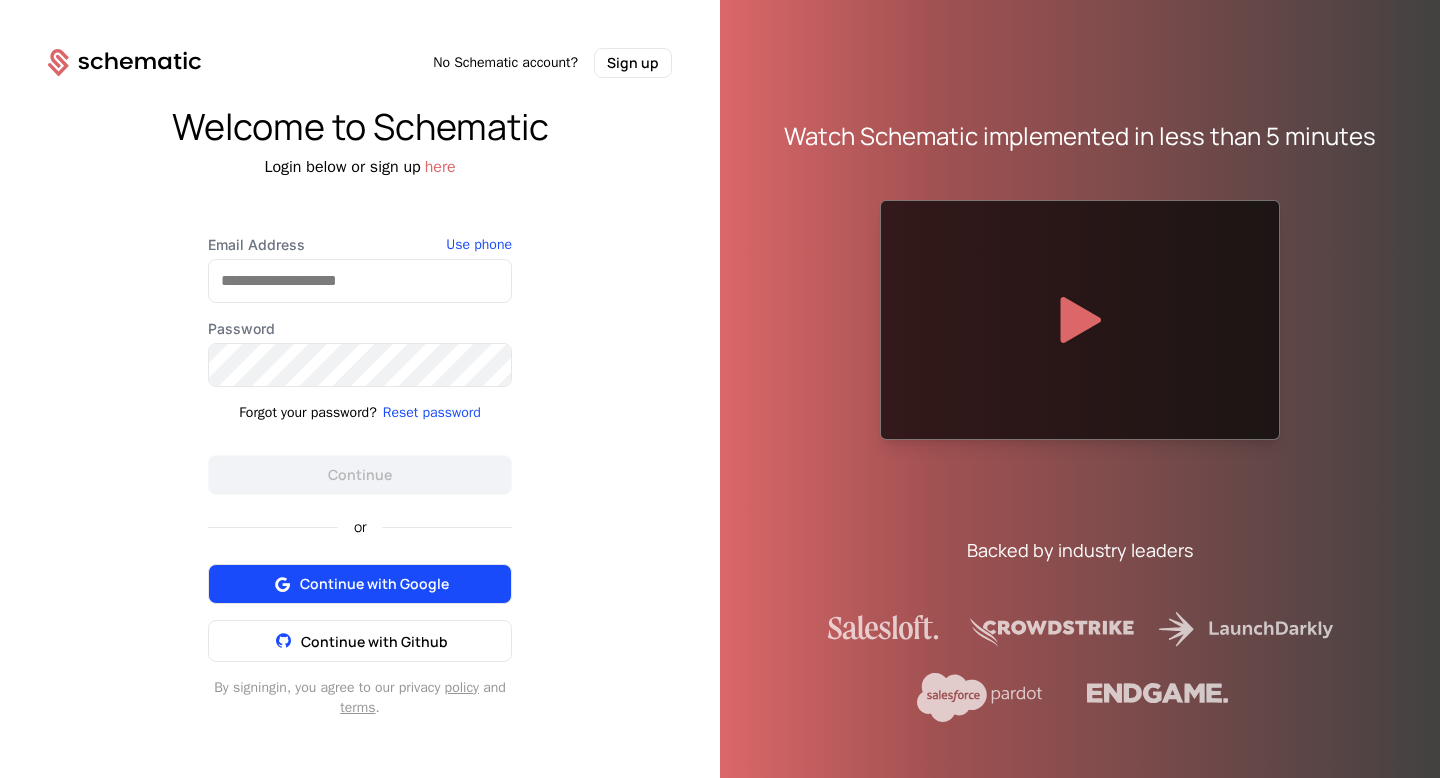 click on "Continue with Google" at bounding box center [374, 584] 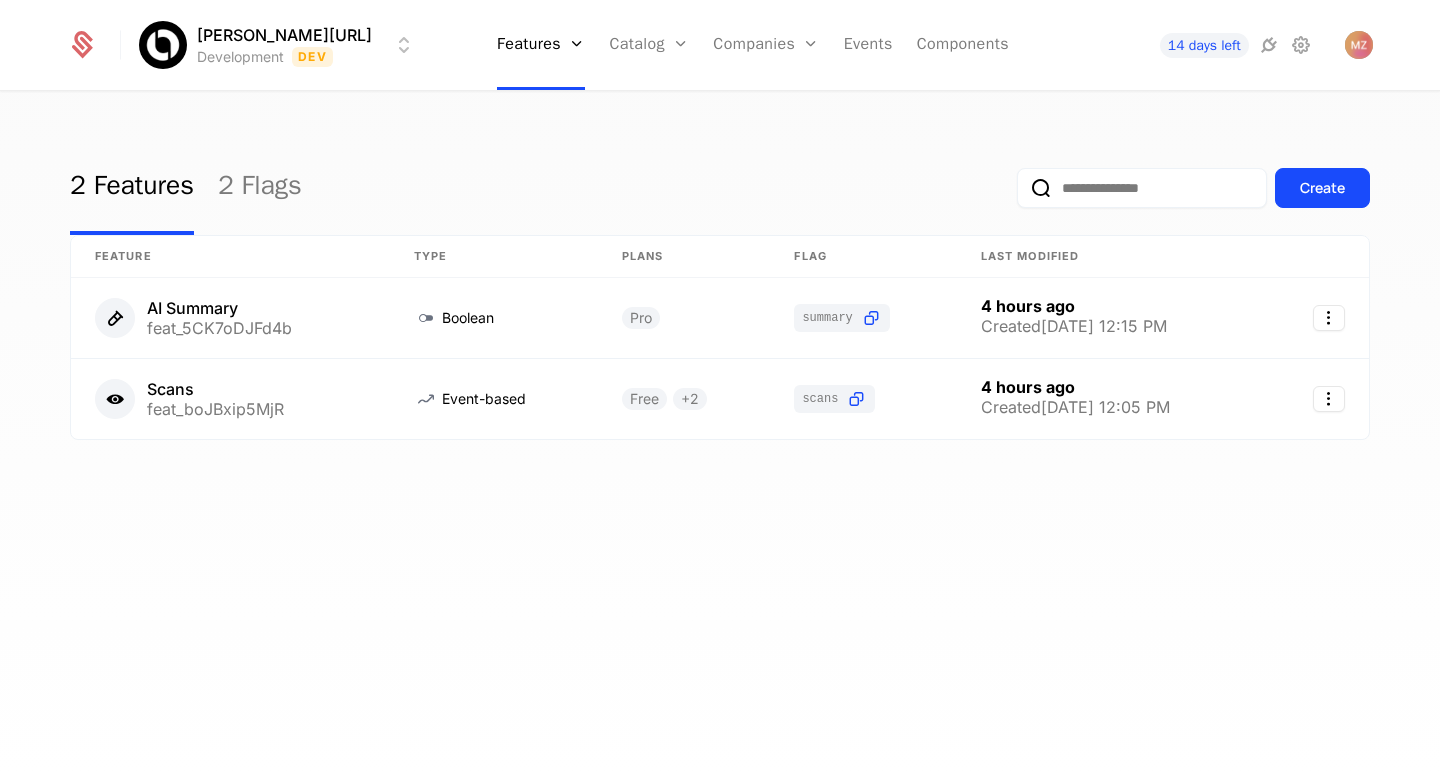 scroll, scrollTop: 0, scrollLeft: 0, axis: both 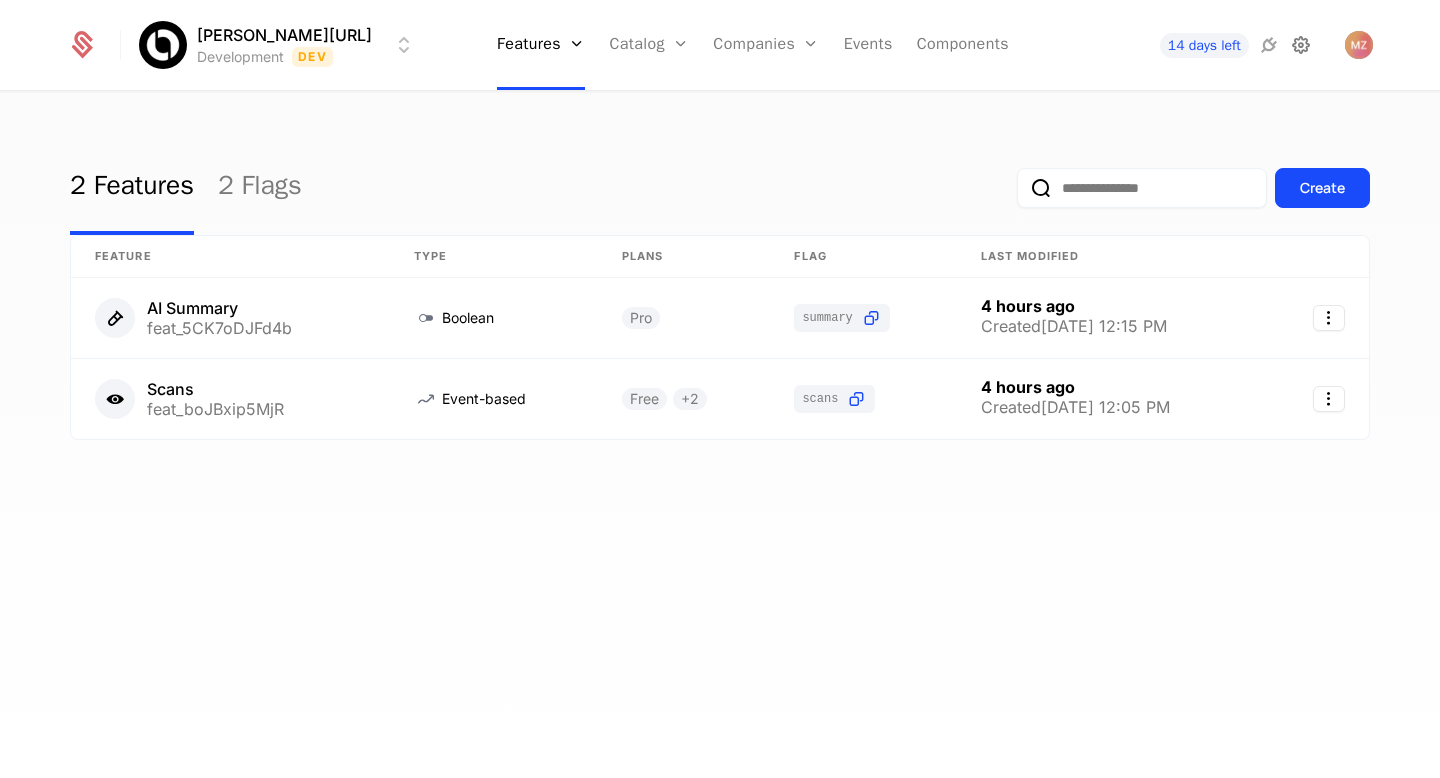 click at bounding box center (1301, 45) 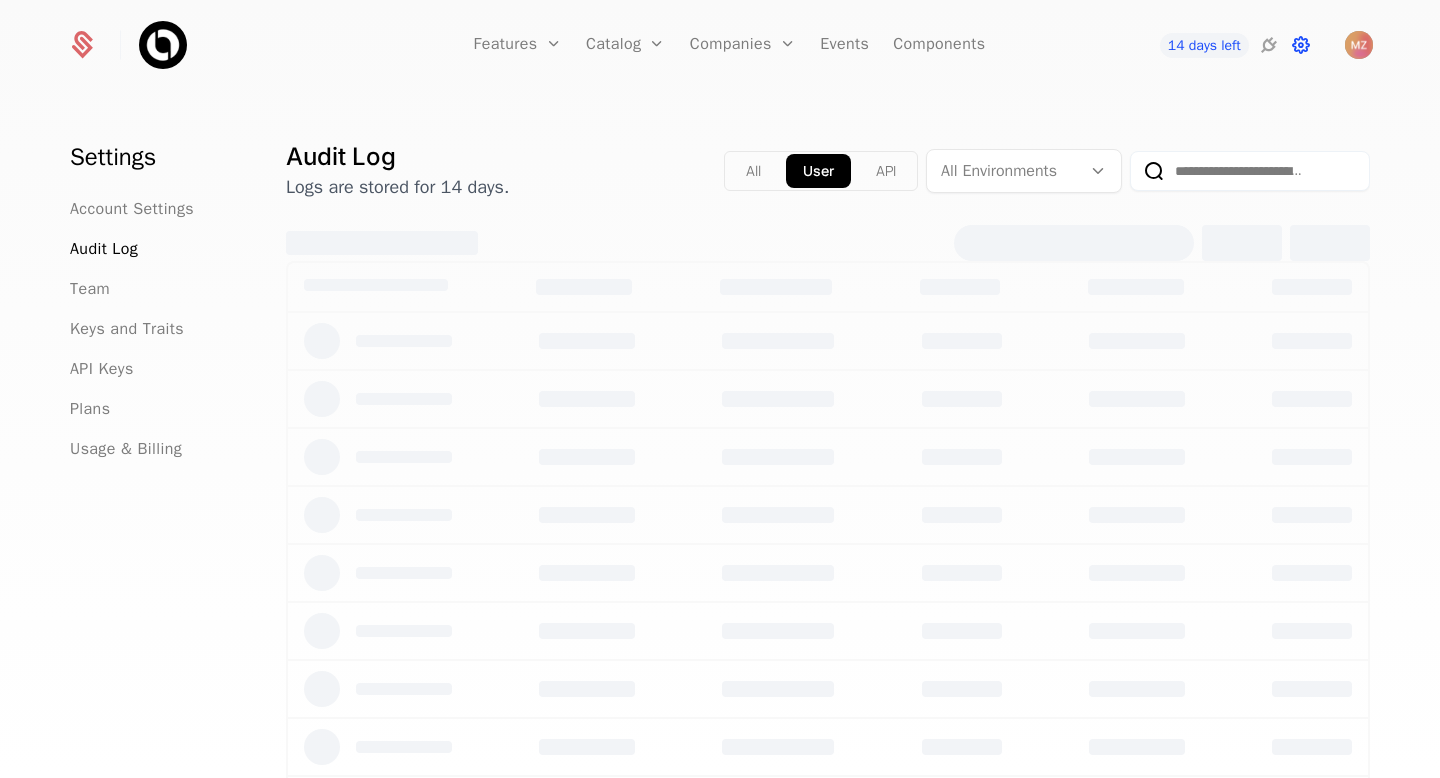 click at bounding box center [1301, 45] 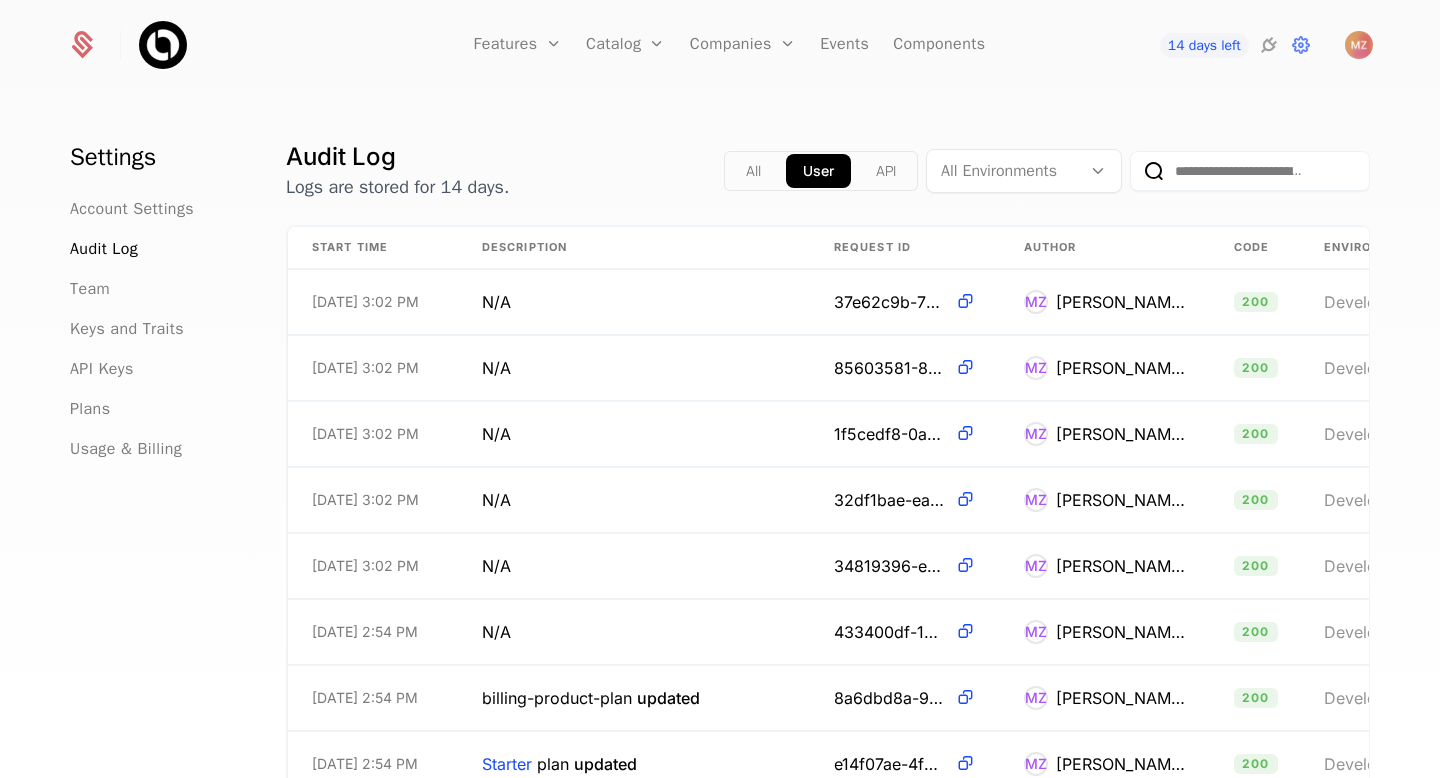 click on "API" at bounding box center [886, 171] 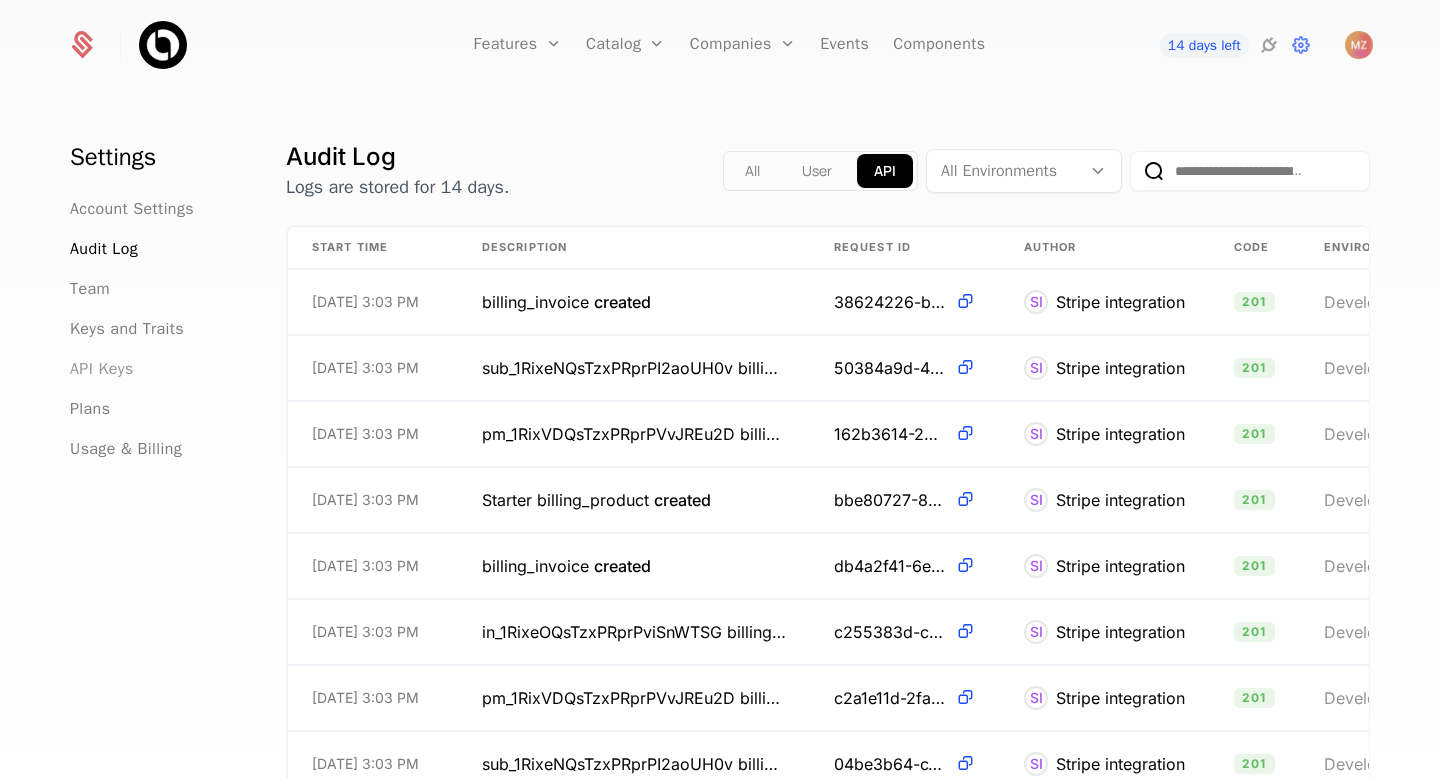 click on "API Keys" at bounding box center (102, 369) 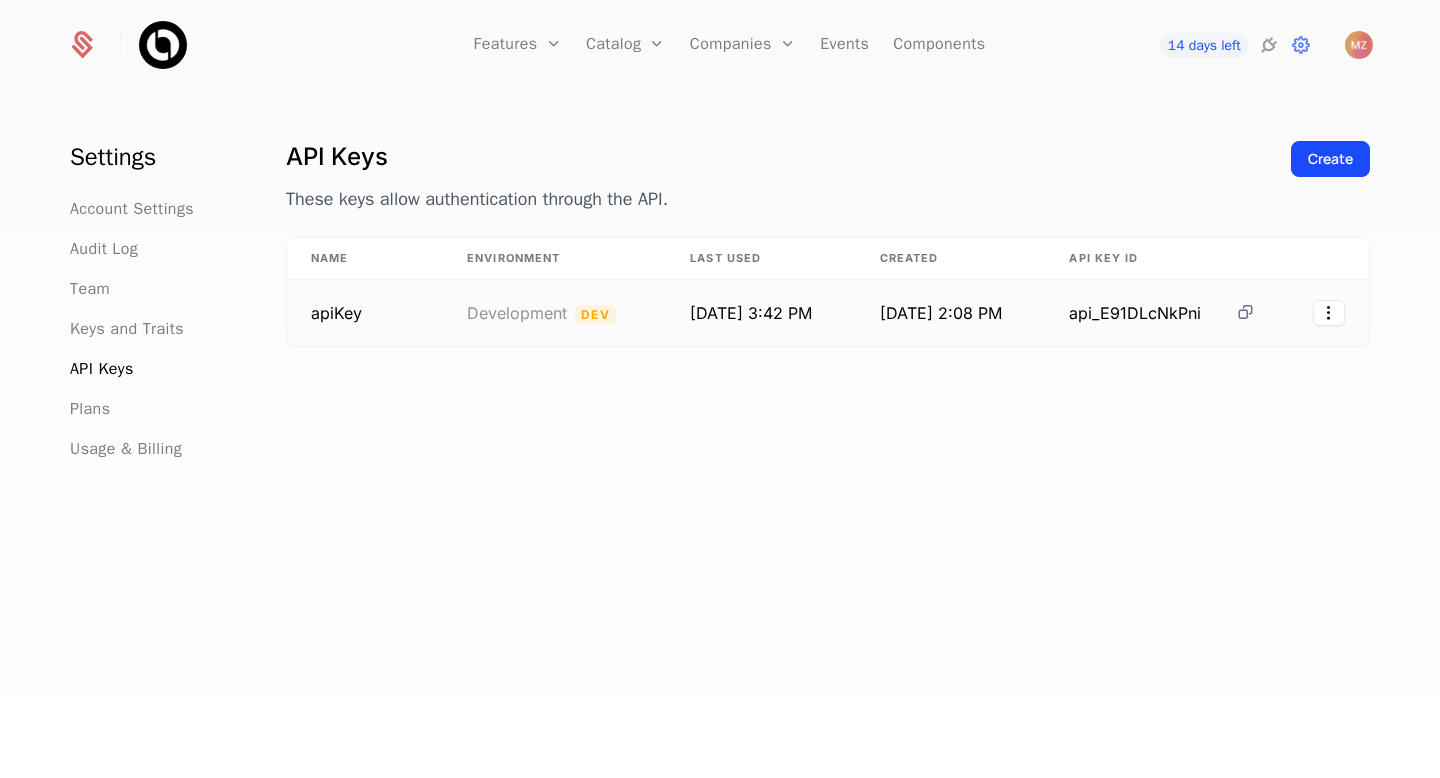 click at bounding box center (1245, 312) 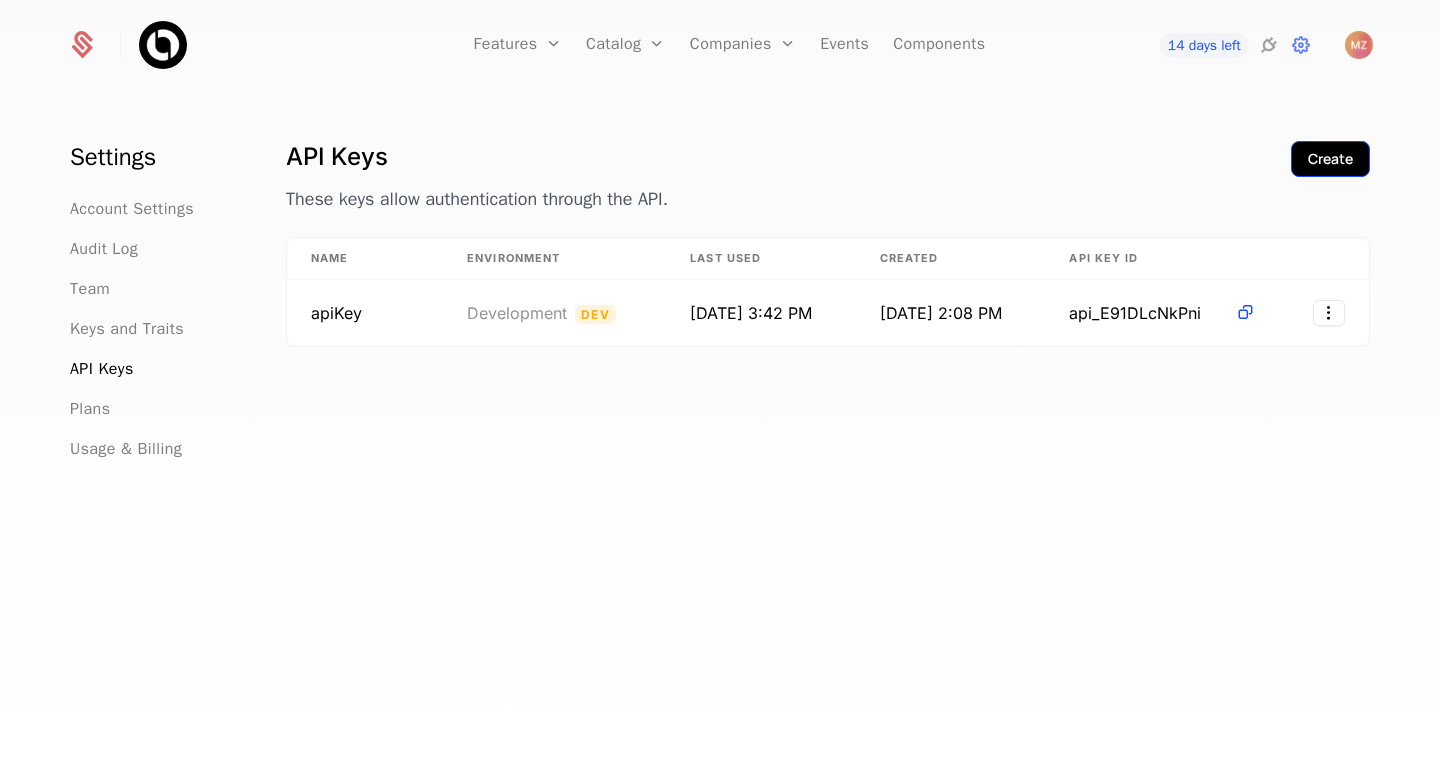 click on "Create" at bounding box center [1330, 159] 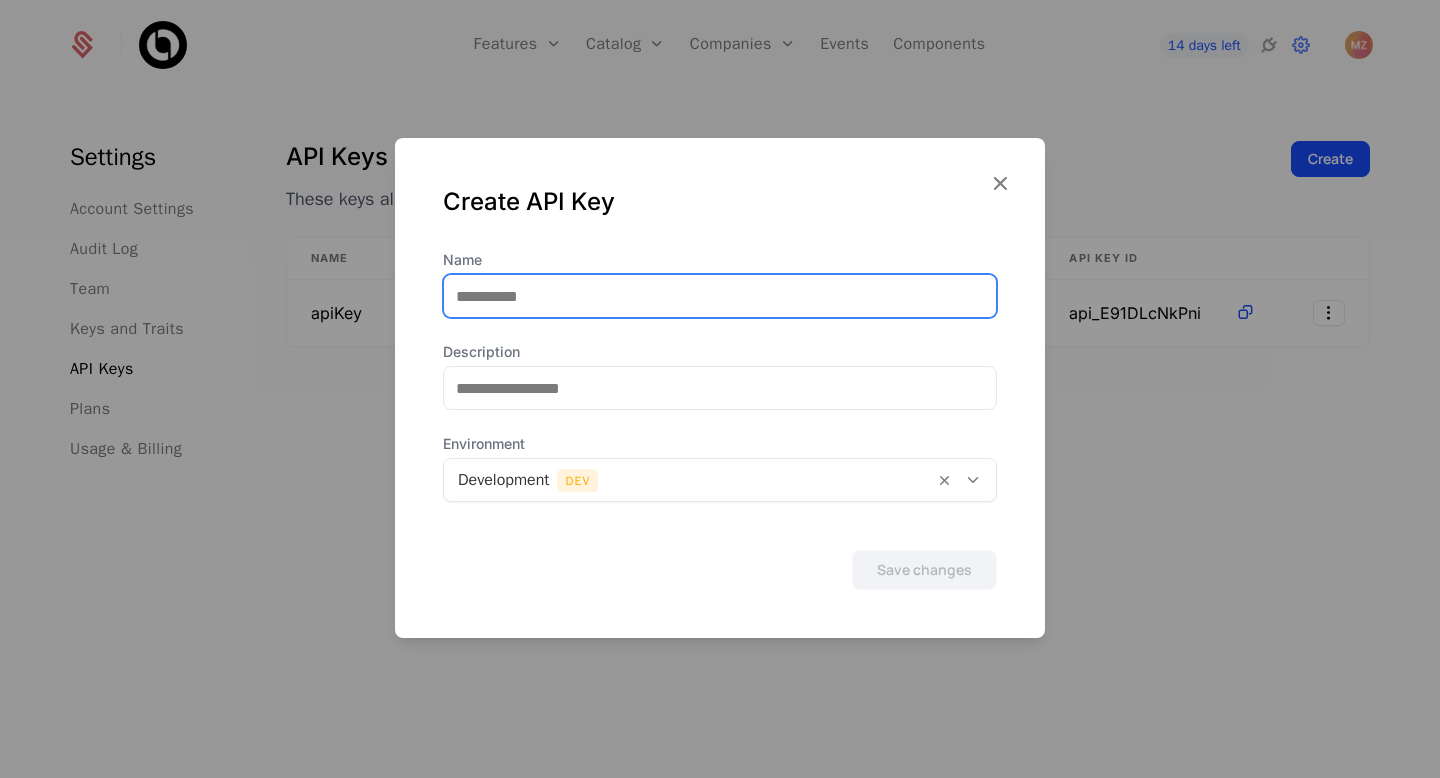 click on "Name" at bounding box center [720, 296] 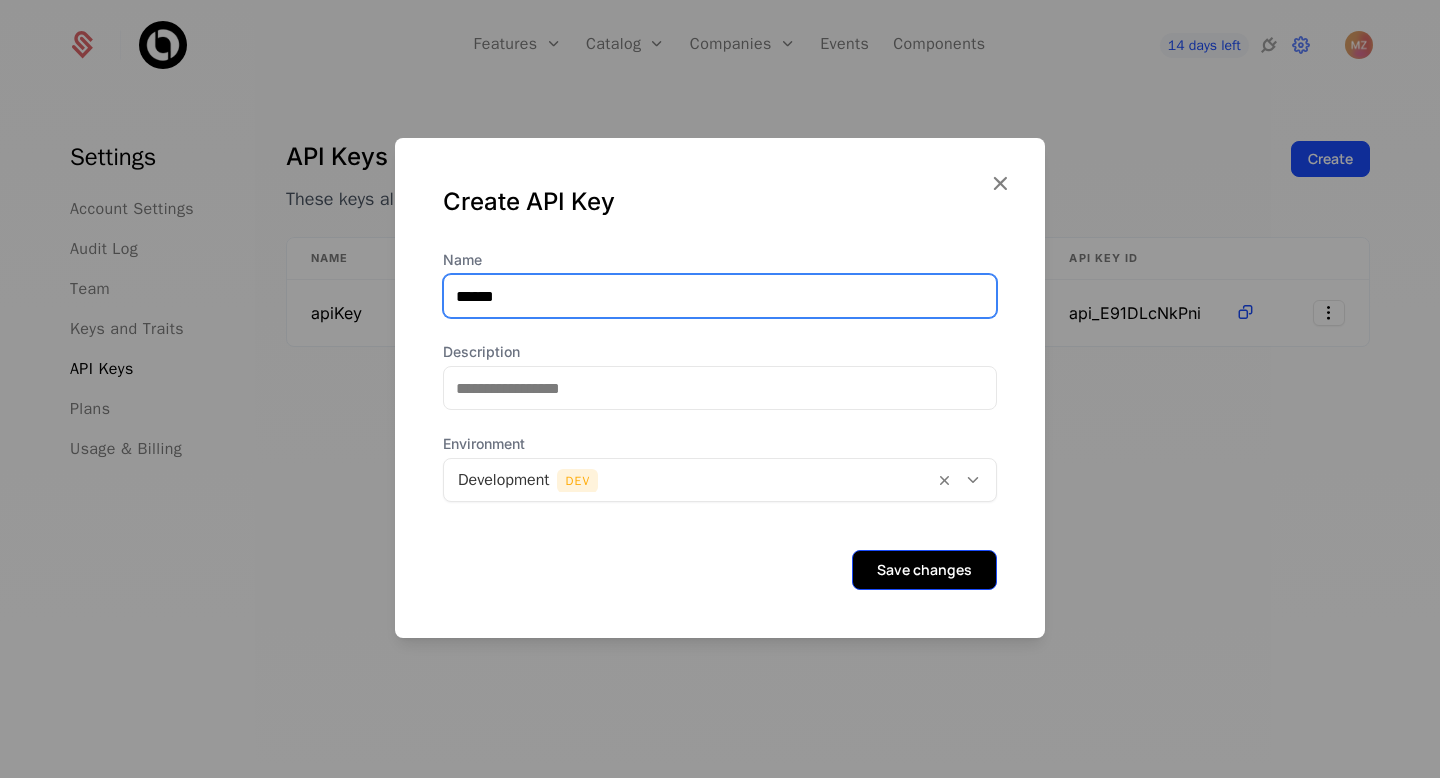 type on "******" 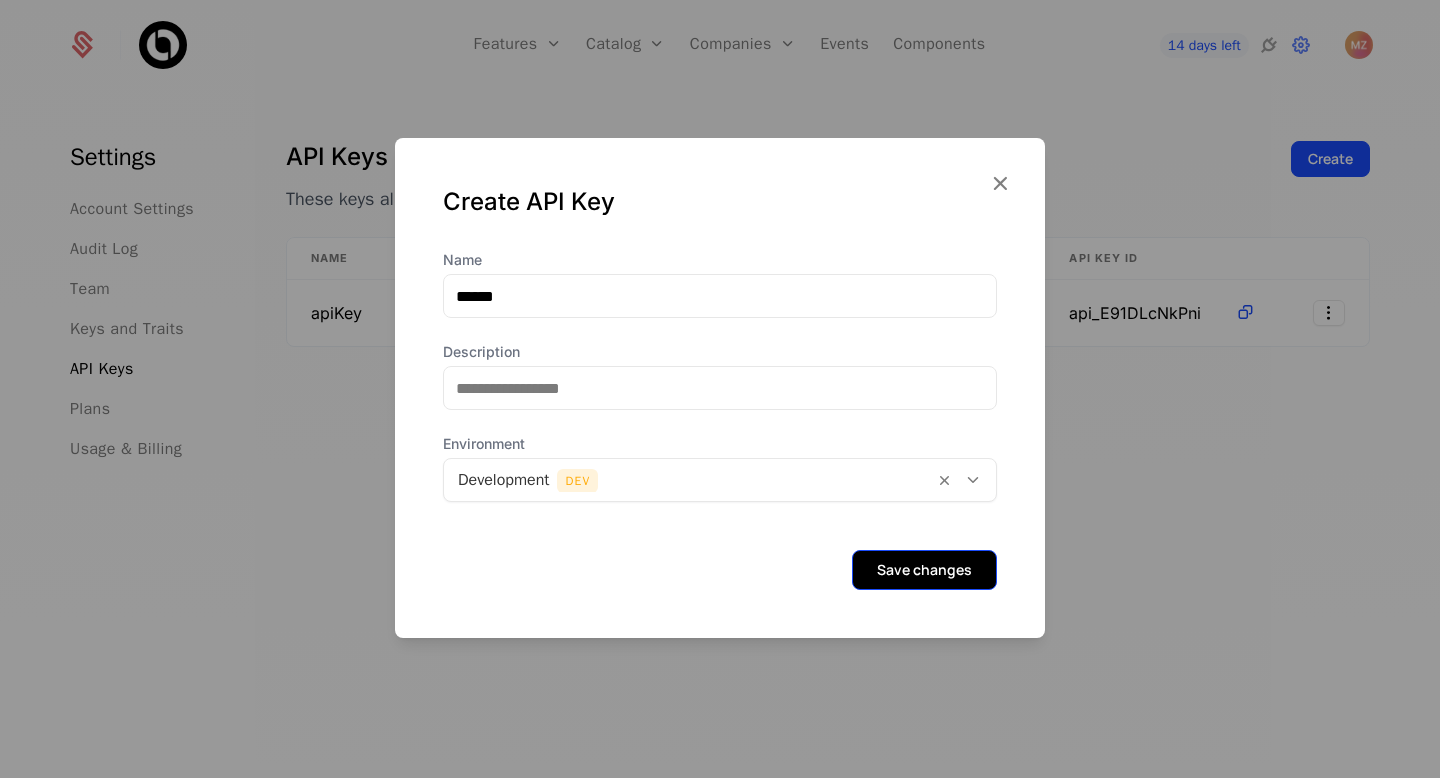 click on "Save changes" at bounding box center [924, 570] 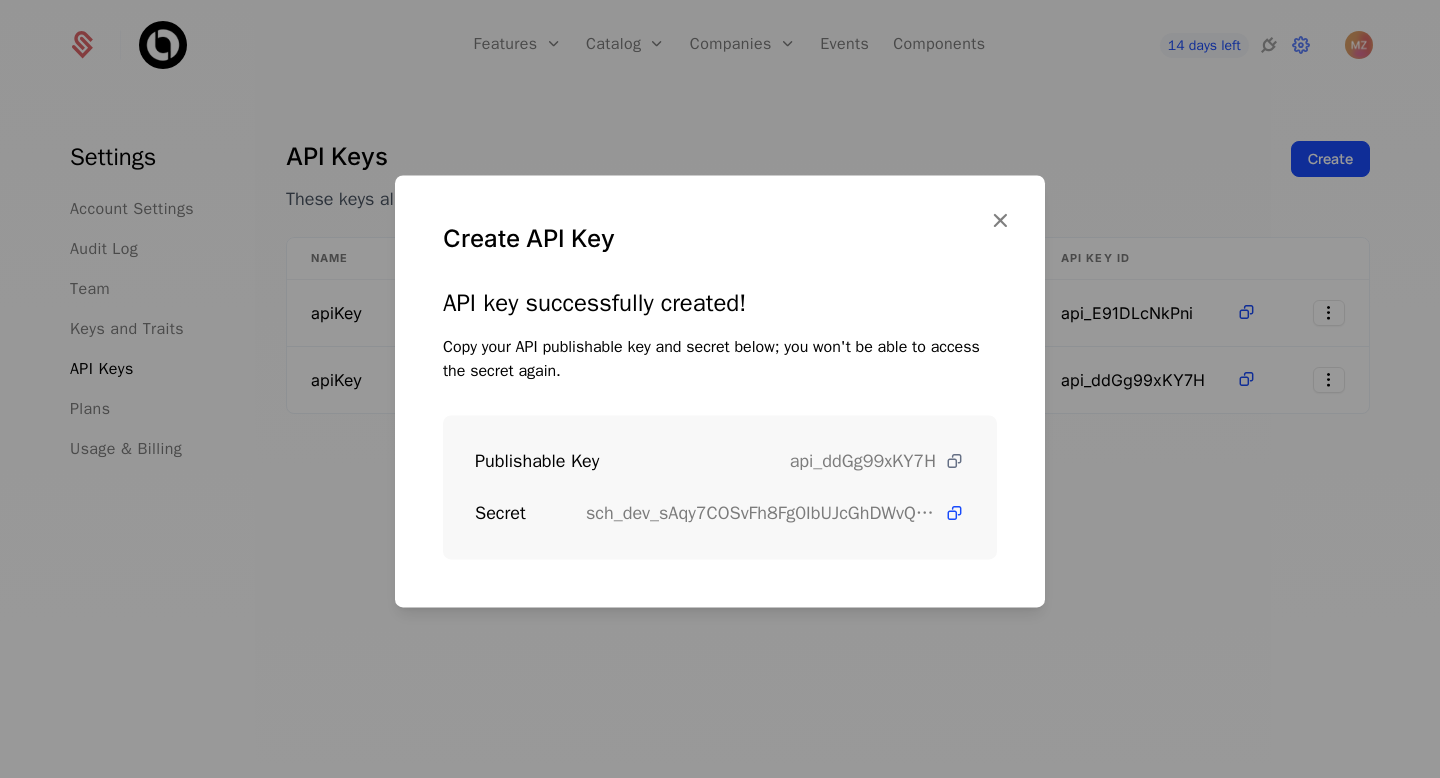 click at bounding box center (954, 461) 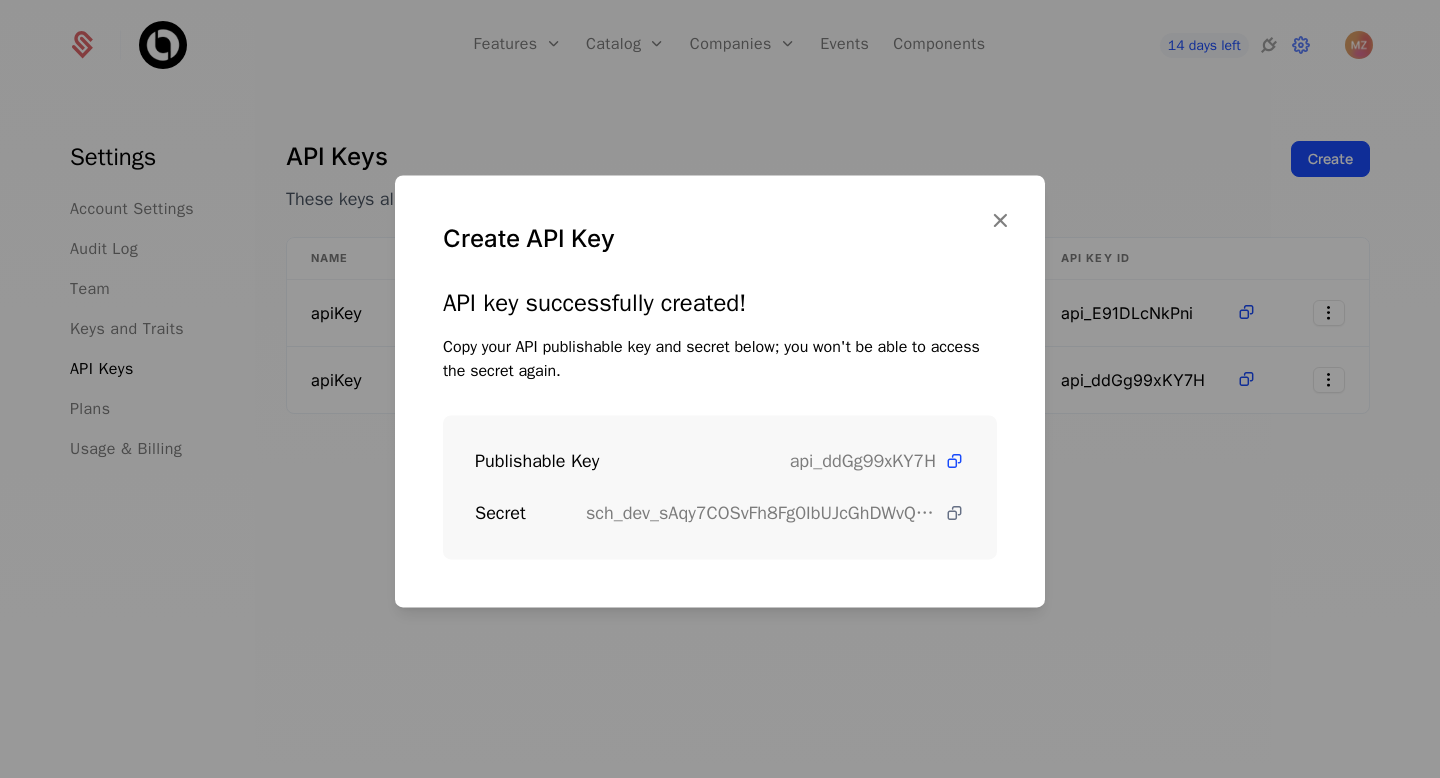 click at bounding box center [954, 513] 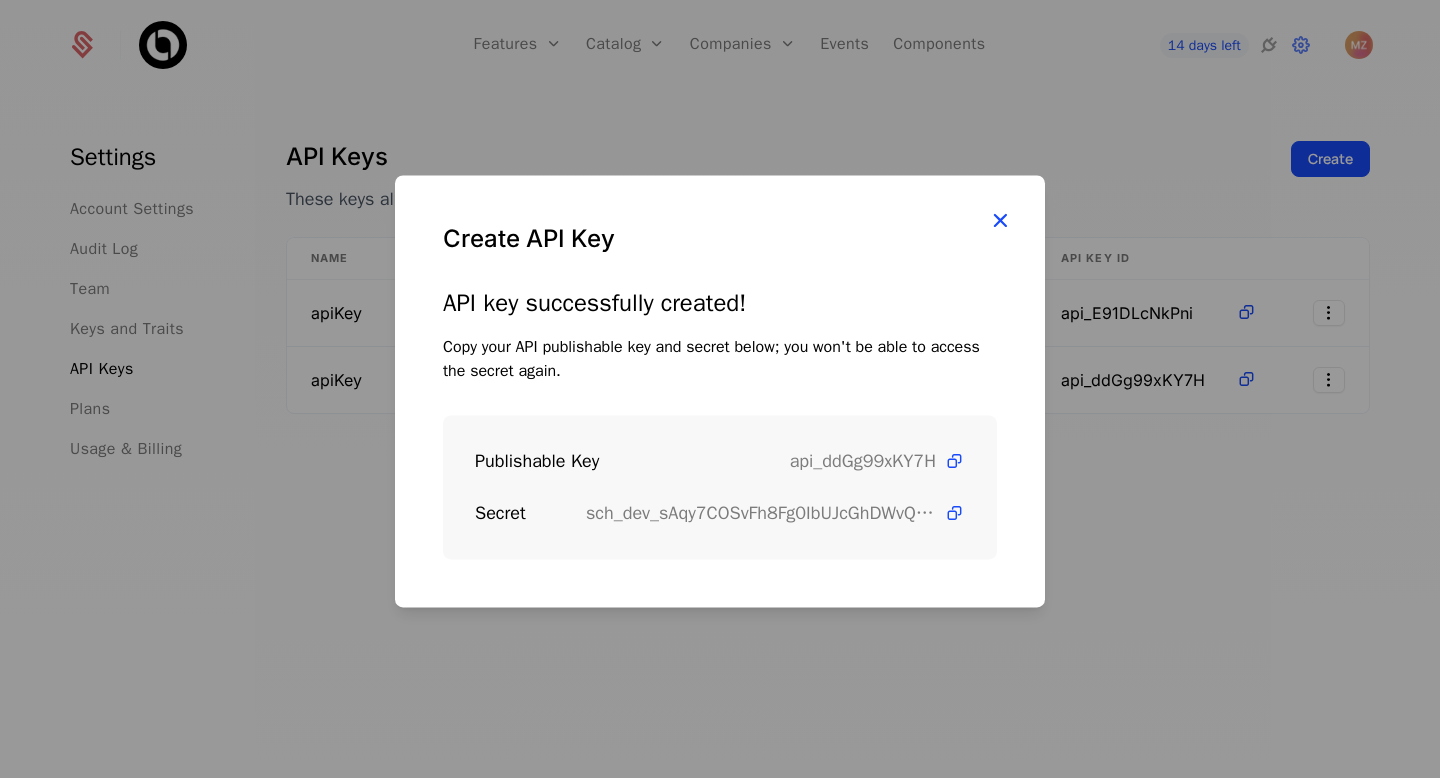click at bounding box center [1000, 220] 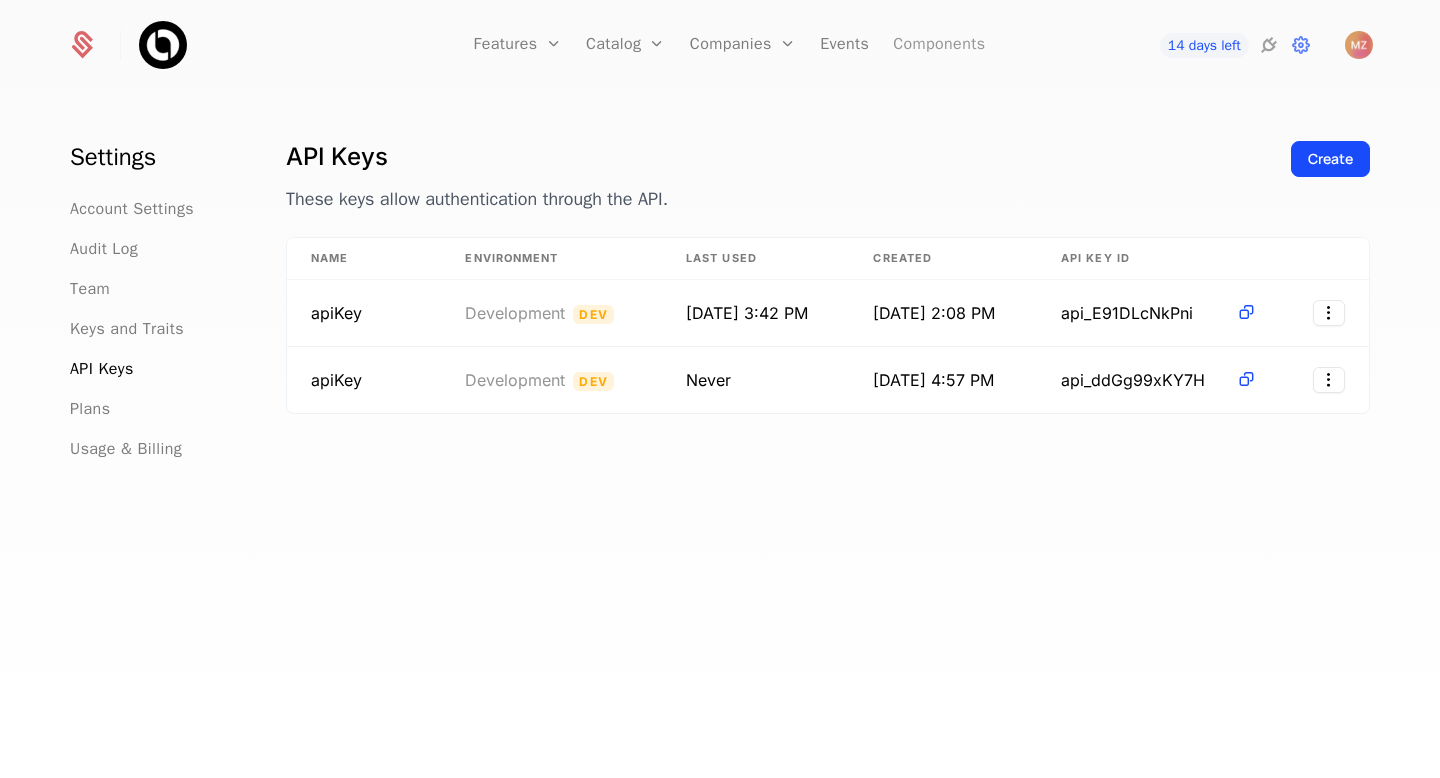 click on "Components" at bounding box center (939, 45) 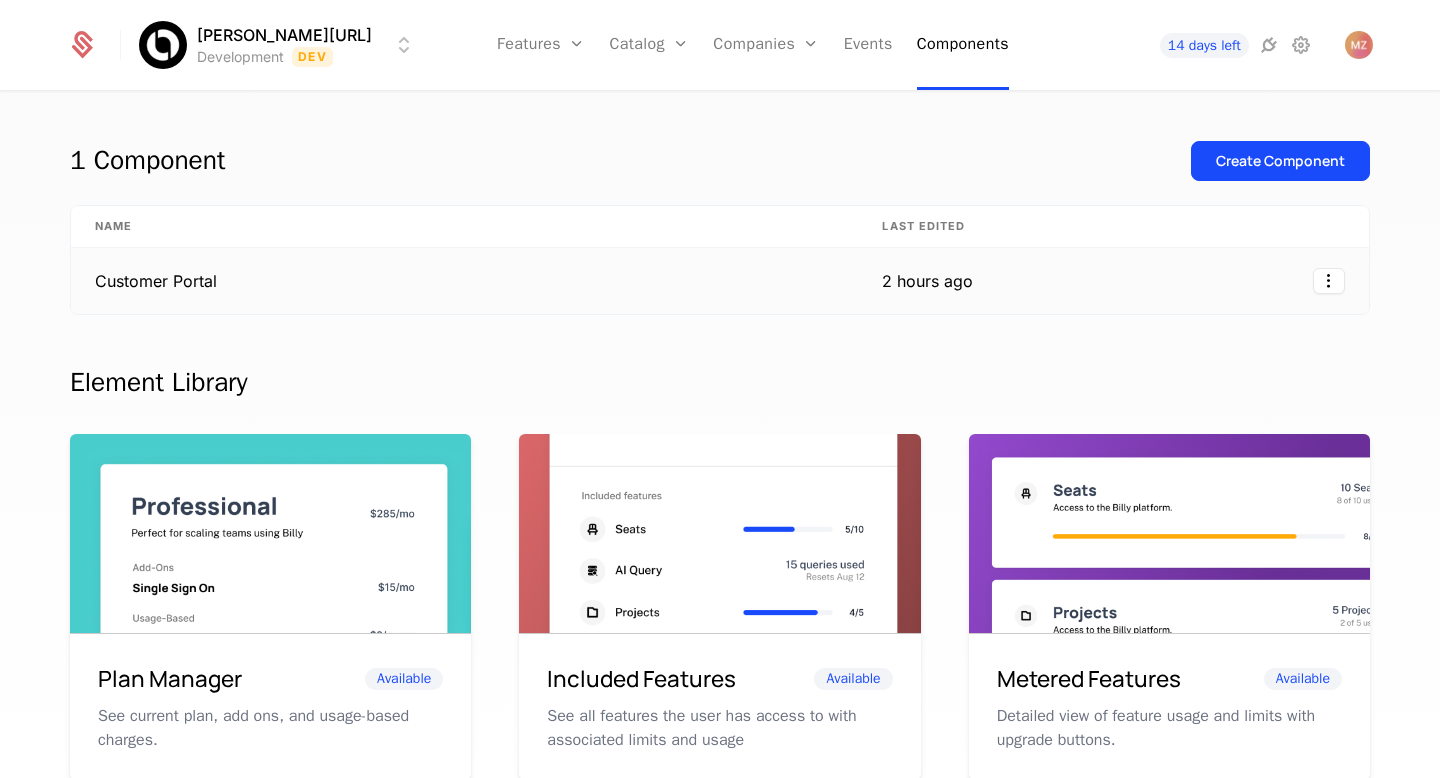 click on "Customer Portal" at bounding box center [464, 281] 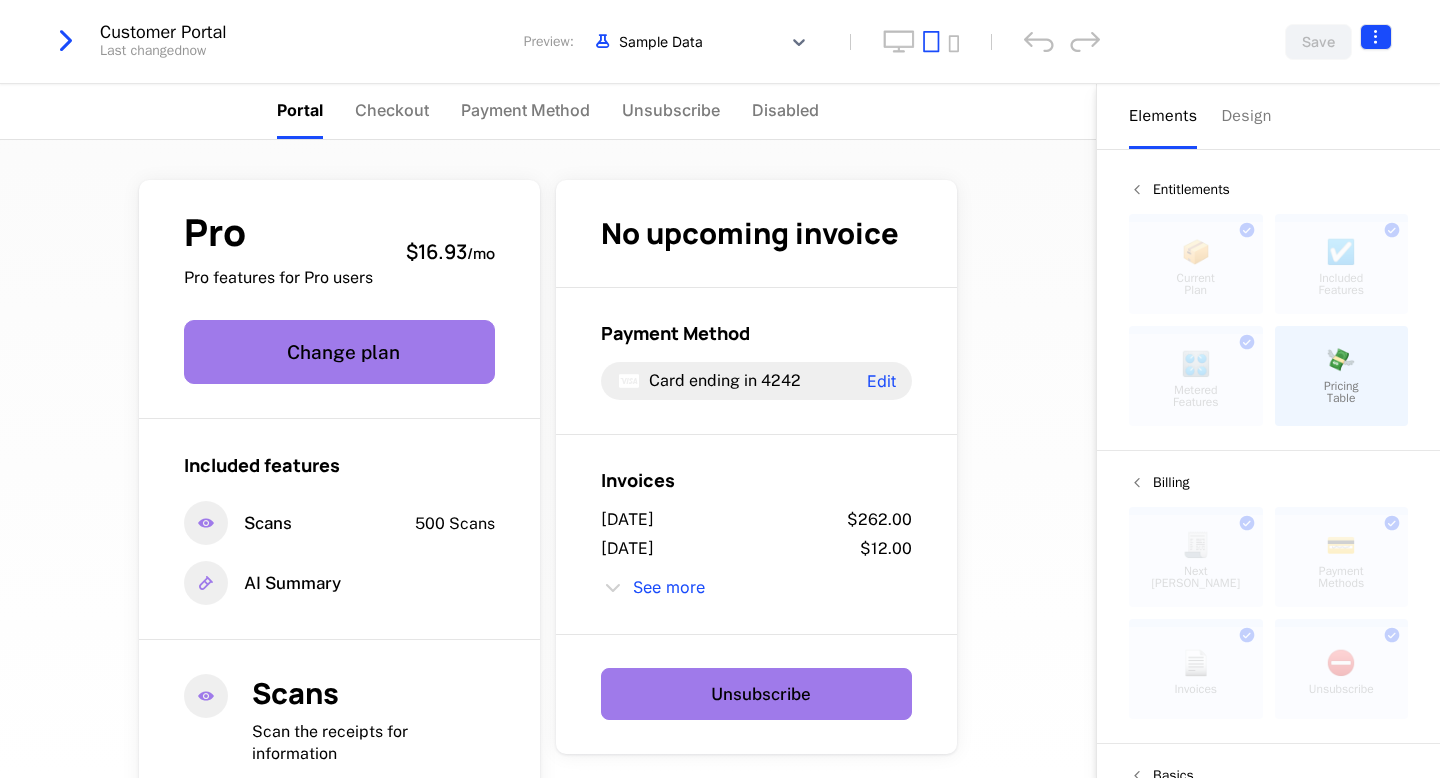 click on "Billy.ai Development Dev Features Features Flags Catalog Plans Add Ons Configuration Companies Companies Users Events Components 14 days left Customer Portal Last changed  now Preview: Sample Data Save Portal Checkout Payment Method Unsubscribe Disabled Pro Pro features for Pro users $16.93 / mo Change plan Included features Scans 500   Scans AI Summary Scans Scan the receipts for information 335   Scans Limit of 500 335 / 500 No upcoming invoice Payment Method Card ending in   4242 Edit Invoices July 17, 2025 $262.00 July 15, 2025 $12.00 See more Unsubscribe Powered by   Elements Design Entitlements 📦 Current Plan This component can only be used once ☑️ Included Features This component can only be used once 🎛️ Metered Features This component can only be used once 💸 Pricing Table Billing 🧾 Next Bill Due This component can only be used once 💳 Payment Methods This component can only be used once 📄 Invoices This component can only be used once ⛔️ Unsubscribe Basics ✏️ ." at bounding box center [720, 389] 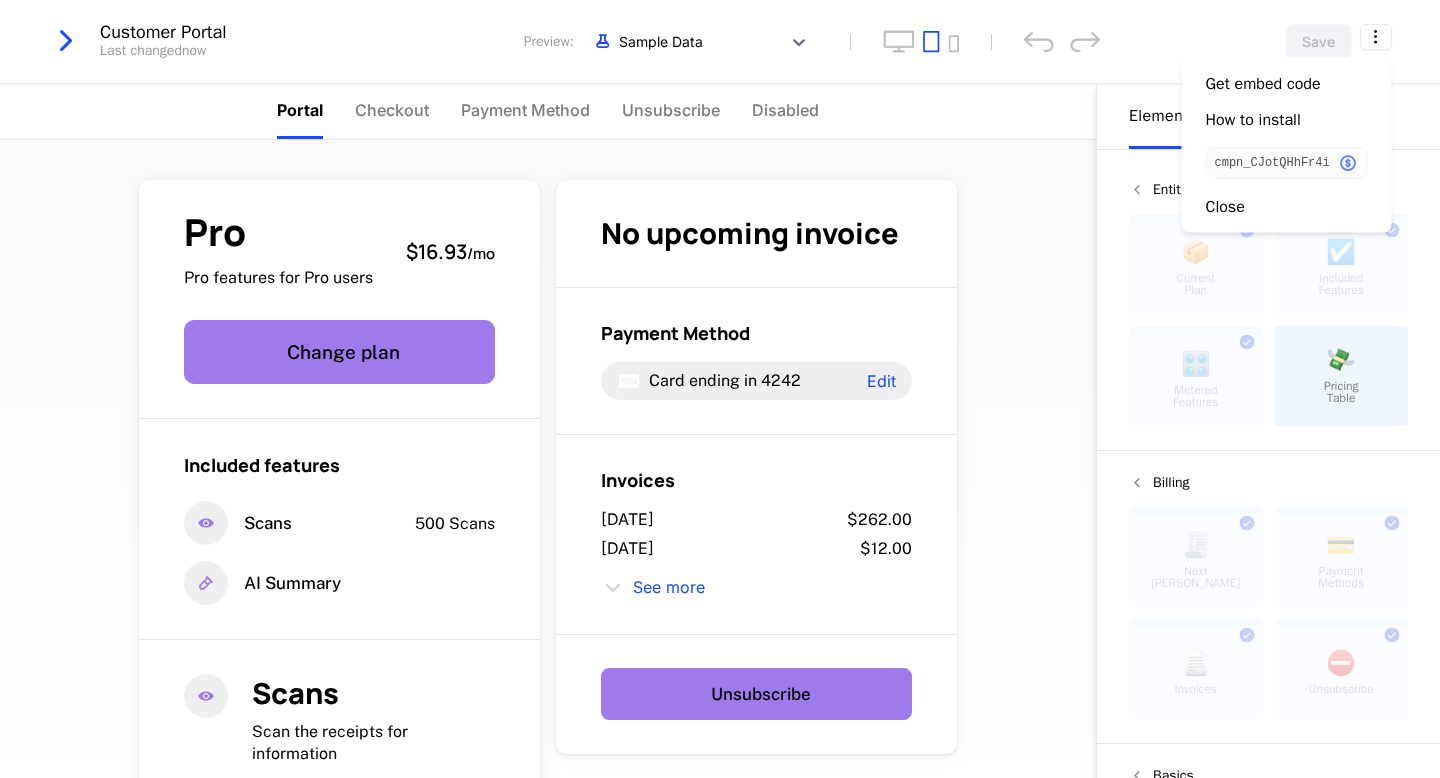 click on "cmpn_CJotQHhFr4i" at bounding box center (1287, 163) 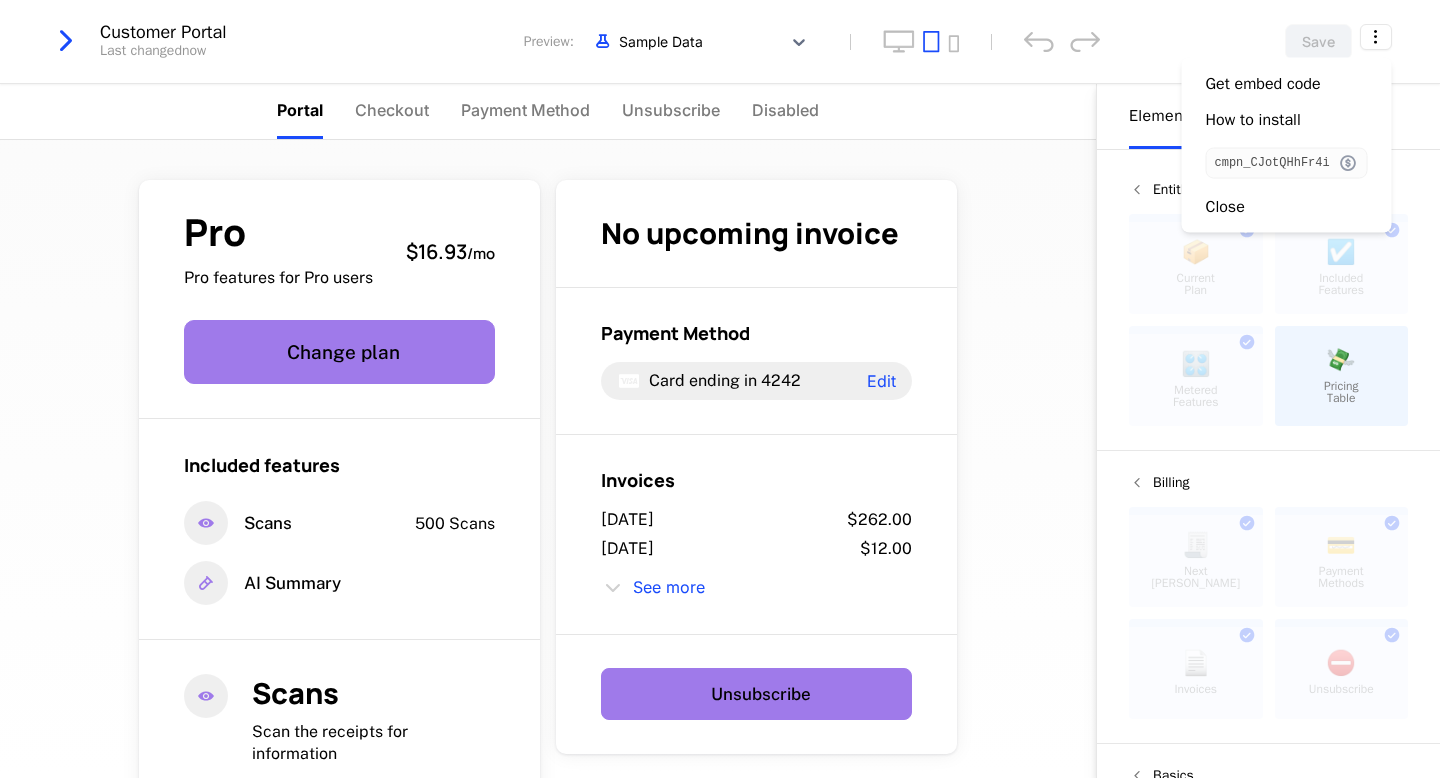 click at bounding box center [1348, 163] 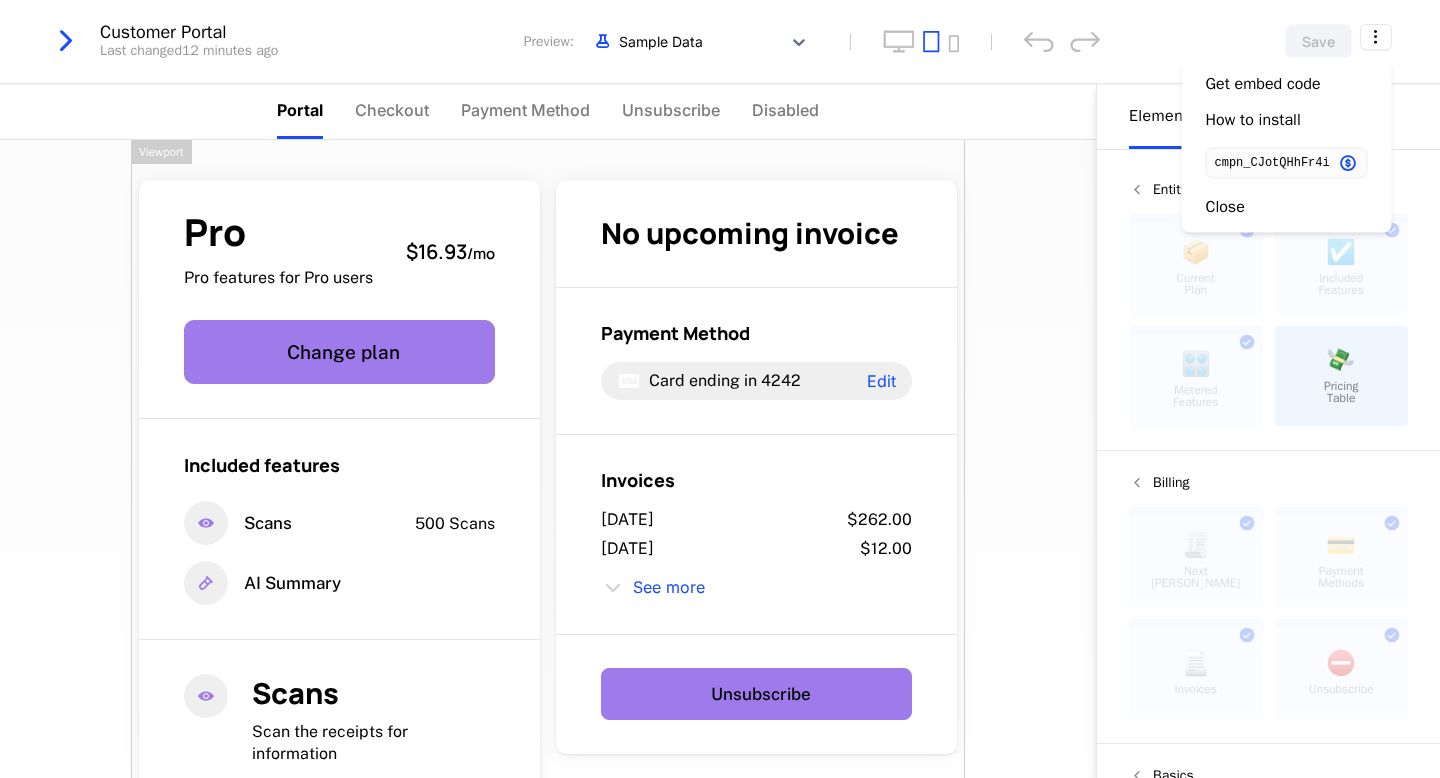 click on "Billy.ai Development Dev Features Features Flags Catalog Plans Add Ons Configuration Companies Companies Users Events Components 14 days left Customer Portal Last changed  12 minutes ago Preview: Sample Data Save Portal Checkout Payment Method Unsubscribe Disabled Pro Pro features for Pro users $16.93 / mo Change plan Included features Scans 500   Scans AI Summary Scans Scan the receipts for information 335   Scans Limit of 500 335 / 500 No upcoming invoice Payment Method Card ending in   4242 Edit Invoices July 17, 2025 $262.00 July 15, 2025 $12.00 See more Unsubscribe Powered by   Elements Design Entitlements 📦 Current Plan This component can only be used once ☑️ Included Features This component can only be used once 🎛️ Metered Features This component can only be used once 💸 Pricing Table Billing 🧾 Next Bill Due This component can only be used once 💳 Payment Methods This component can only be used once 📄 Invoices This component can only be used once ⛔️ Unsubscribe Text" at bounding box center (720, 389) 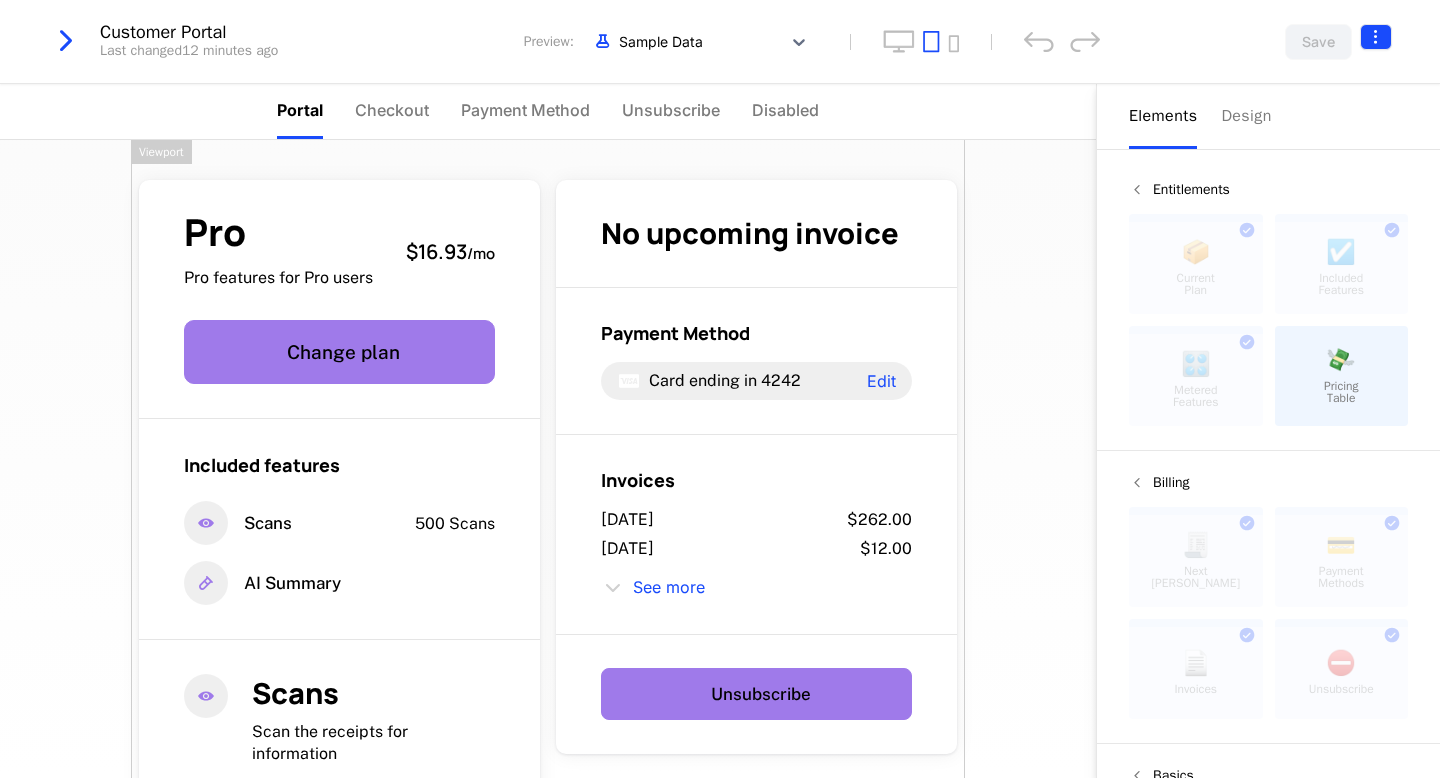 click on "Billy.ai Development Dev Features Features Flags Catalog Plans Add Ons Configuration Companies Companies Users Events Components 14 days left Customer Portal Last changed  12 minutes ago Preview: Sample Data Save Portal Checkout Payment Method Unsubscribe Disabled Pro Pro features for Pro users $16.93 / mo Change plan Included features Scans 500   Scans AI Summary Scans Scan the receipts for information 335   Scans Limit of 500 335 / 500 No upcoming invoice Payment Method Card ending in   4242 Edit Invoices July 17, 2025 $262.00 July 15, 2025 $12.00 See more Unsubscribe Powered by   Elements Design Entitlements 📦 Current Plan This component can only be used once ☑️ Included Features This component can only be used once 🎛️ Metered Features This component can only be used once 💸 Pricing Table Billing 🧾 Next Bill Due This component can only be used once 💳 Payment Methods This component can only be used once 📄 Invoices This component can only be used once ⛔️ Unsubscribe Text" at bounding box center [720, 389] 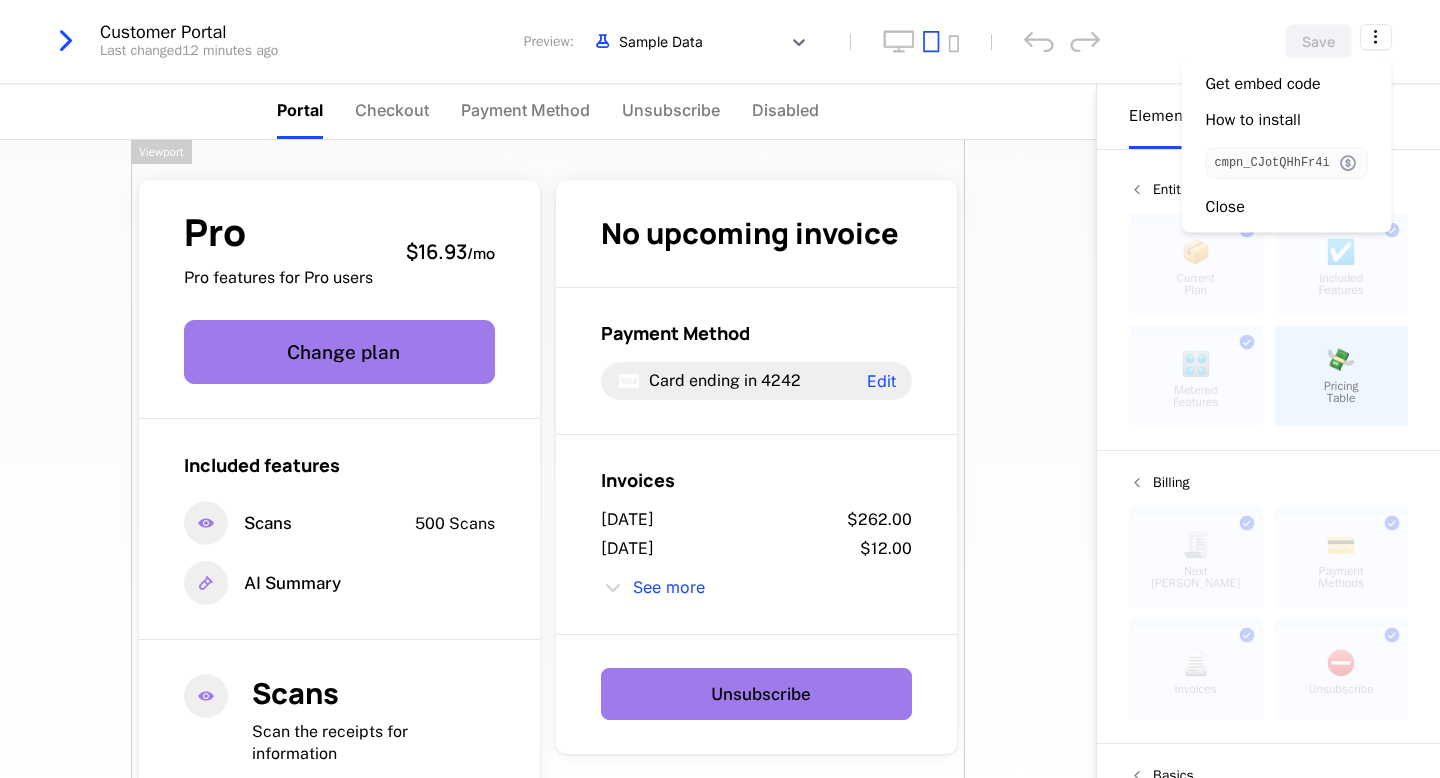 click at bounding box center (1348, 163) 